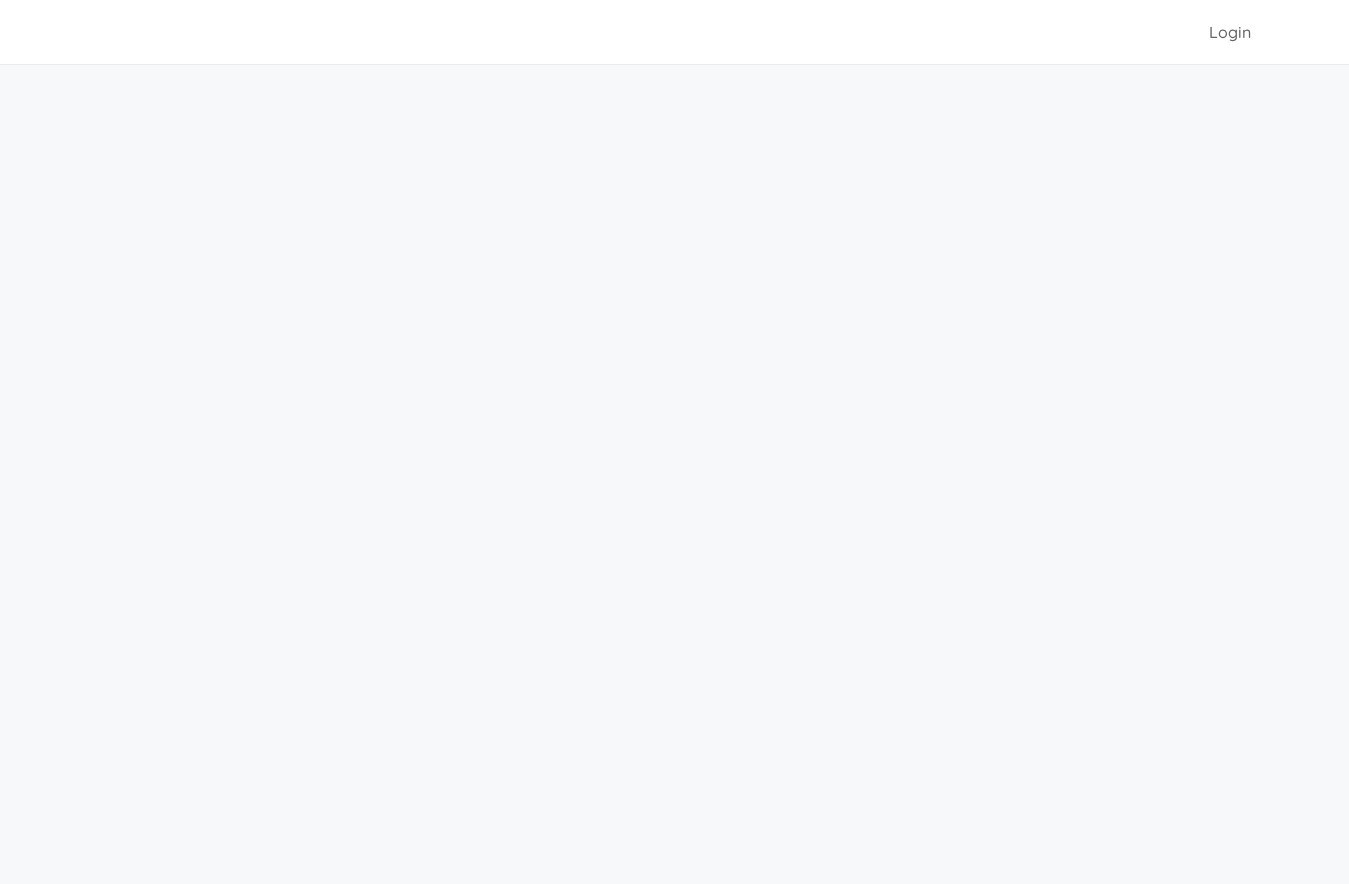 scroll, scrollTop: 0, scrollLeft: 0, axis: both 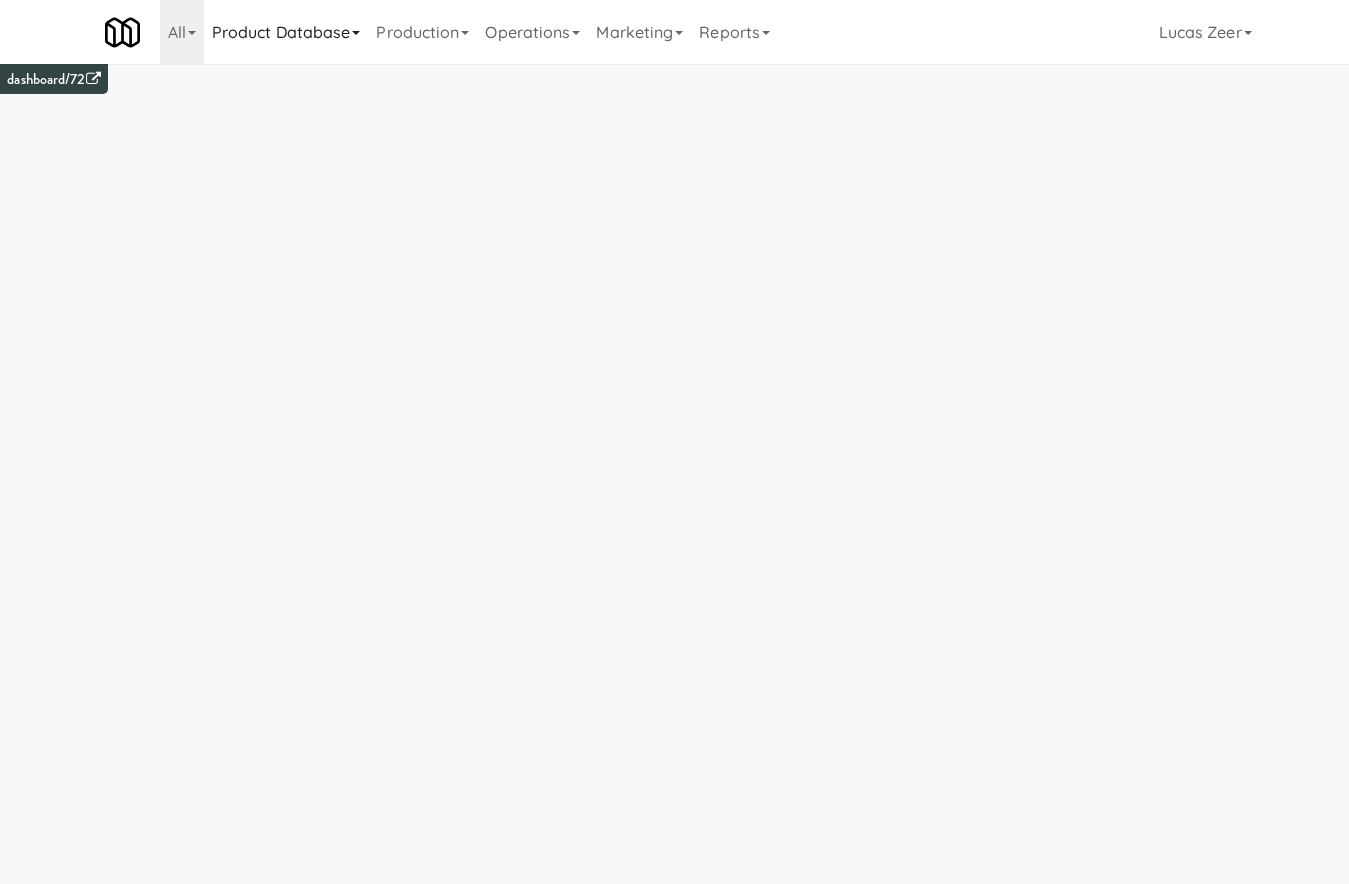click on "Product Database" at bounding box center (286, 32) 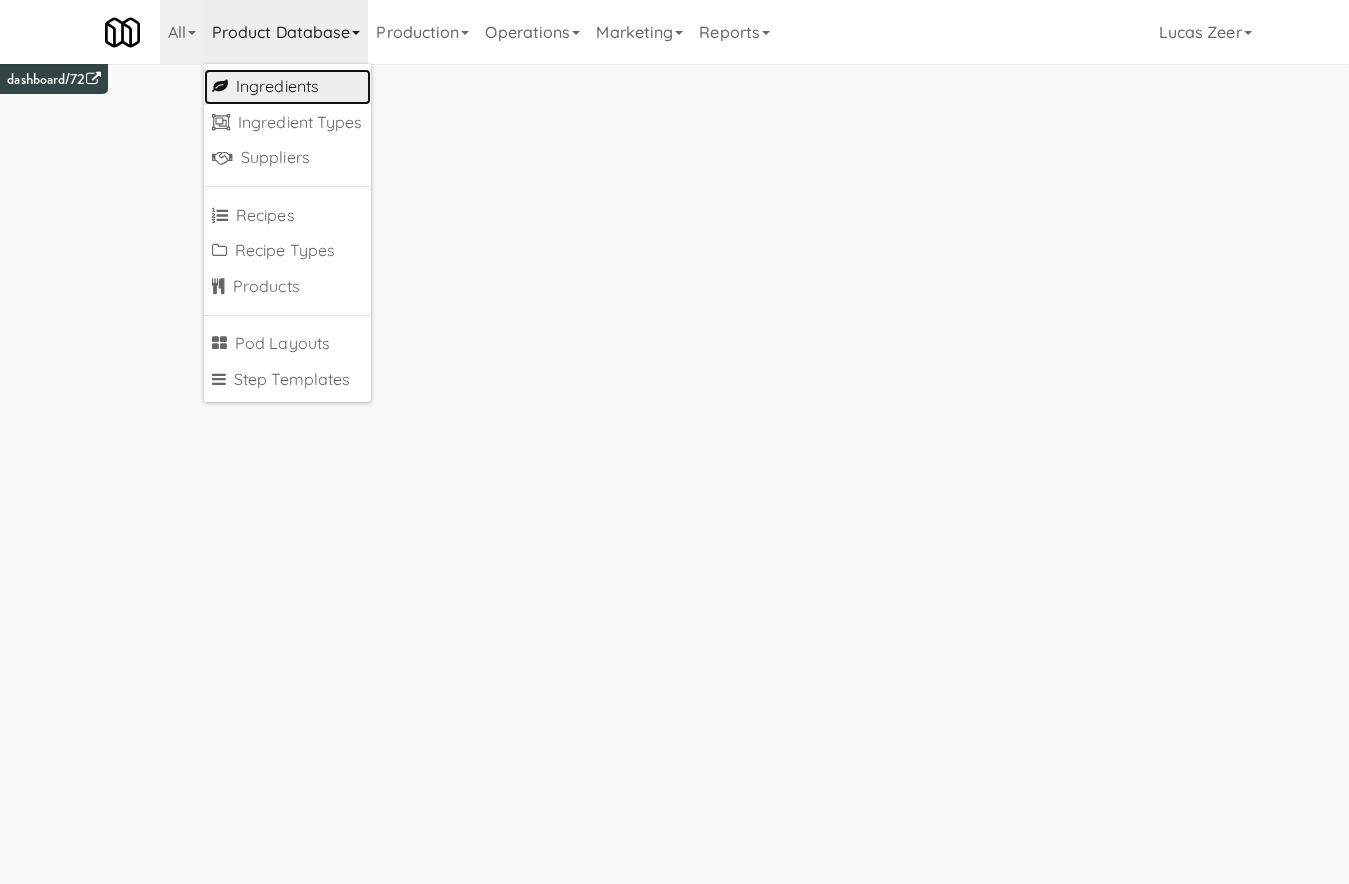 click on "Ingredients" at bounding box center [287, 87] 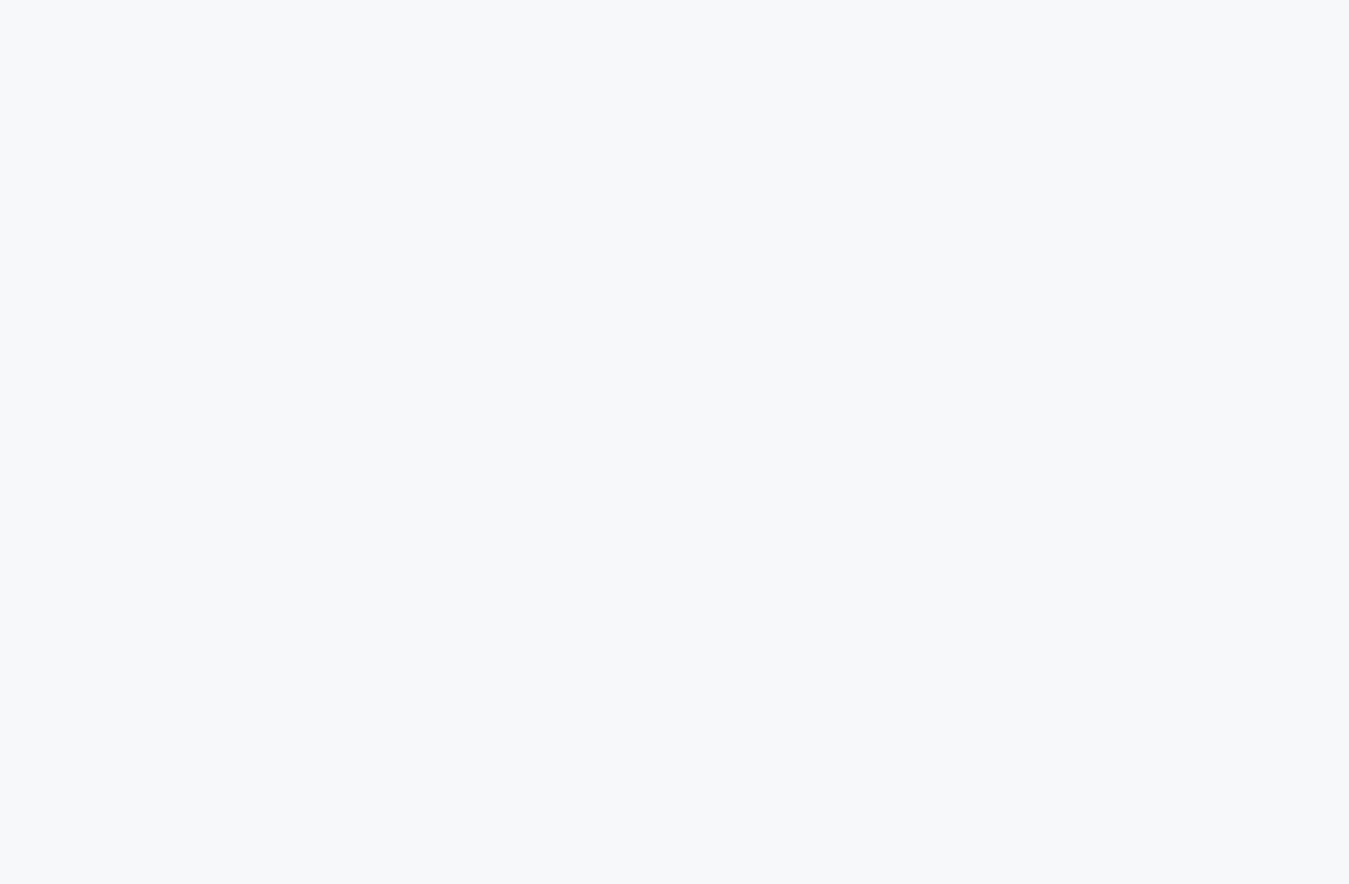 scroll, scrollTop: 0, scrollLeft: 0, axis: both 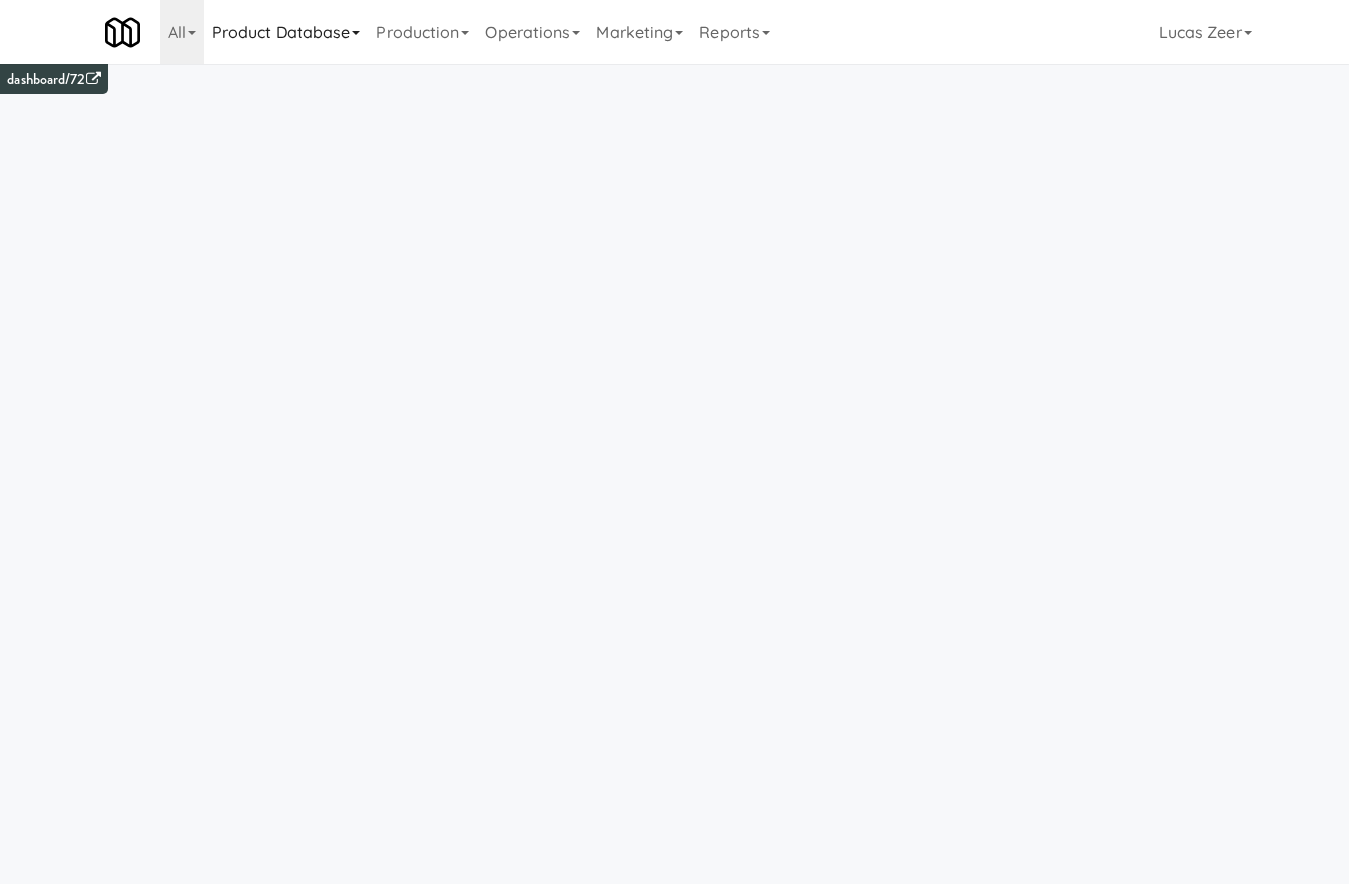 click on "Product Database" at bounding box center (286, 32) 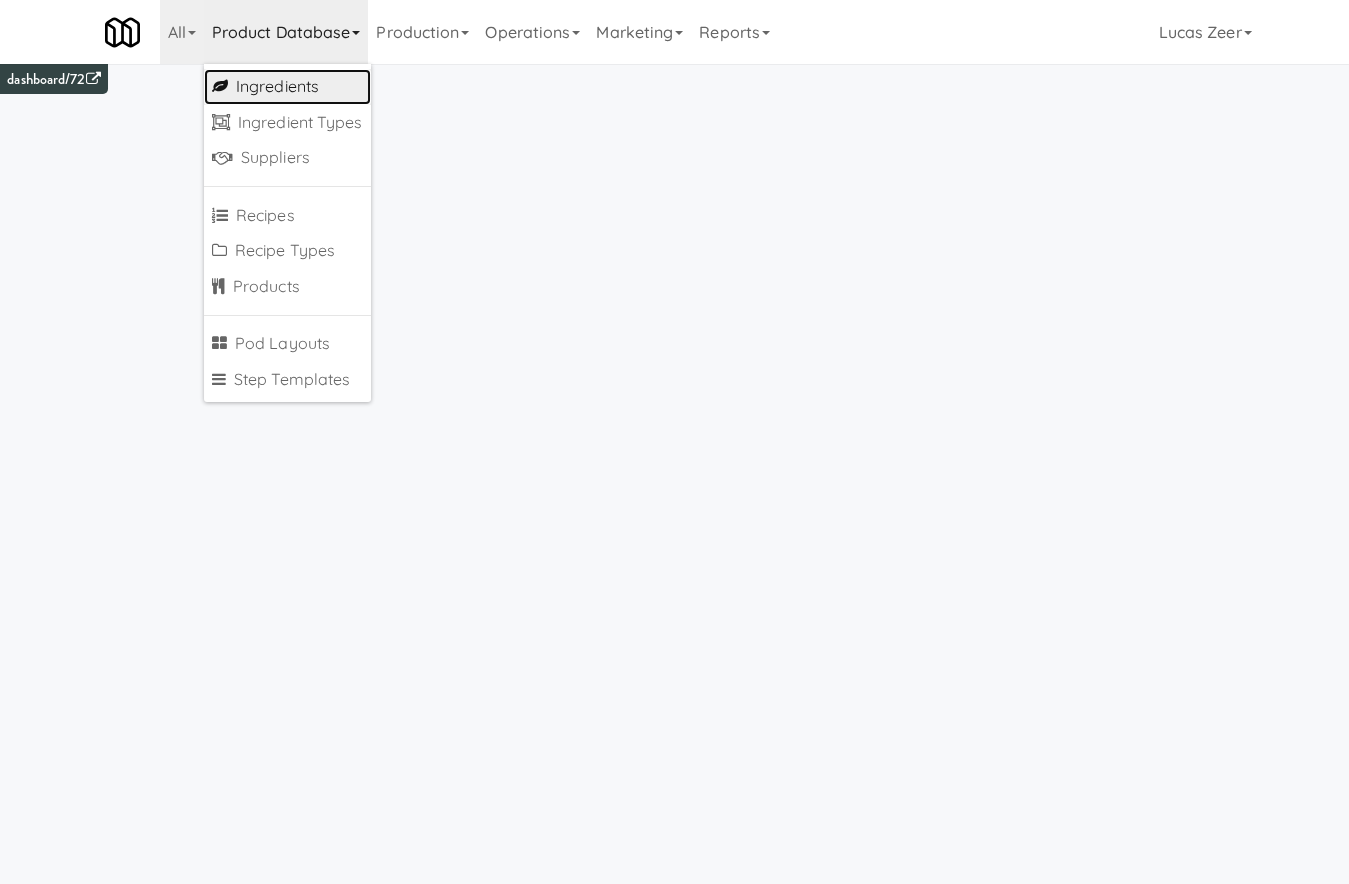 click on "Ingredients" at bounding box center [287, 87] 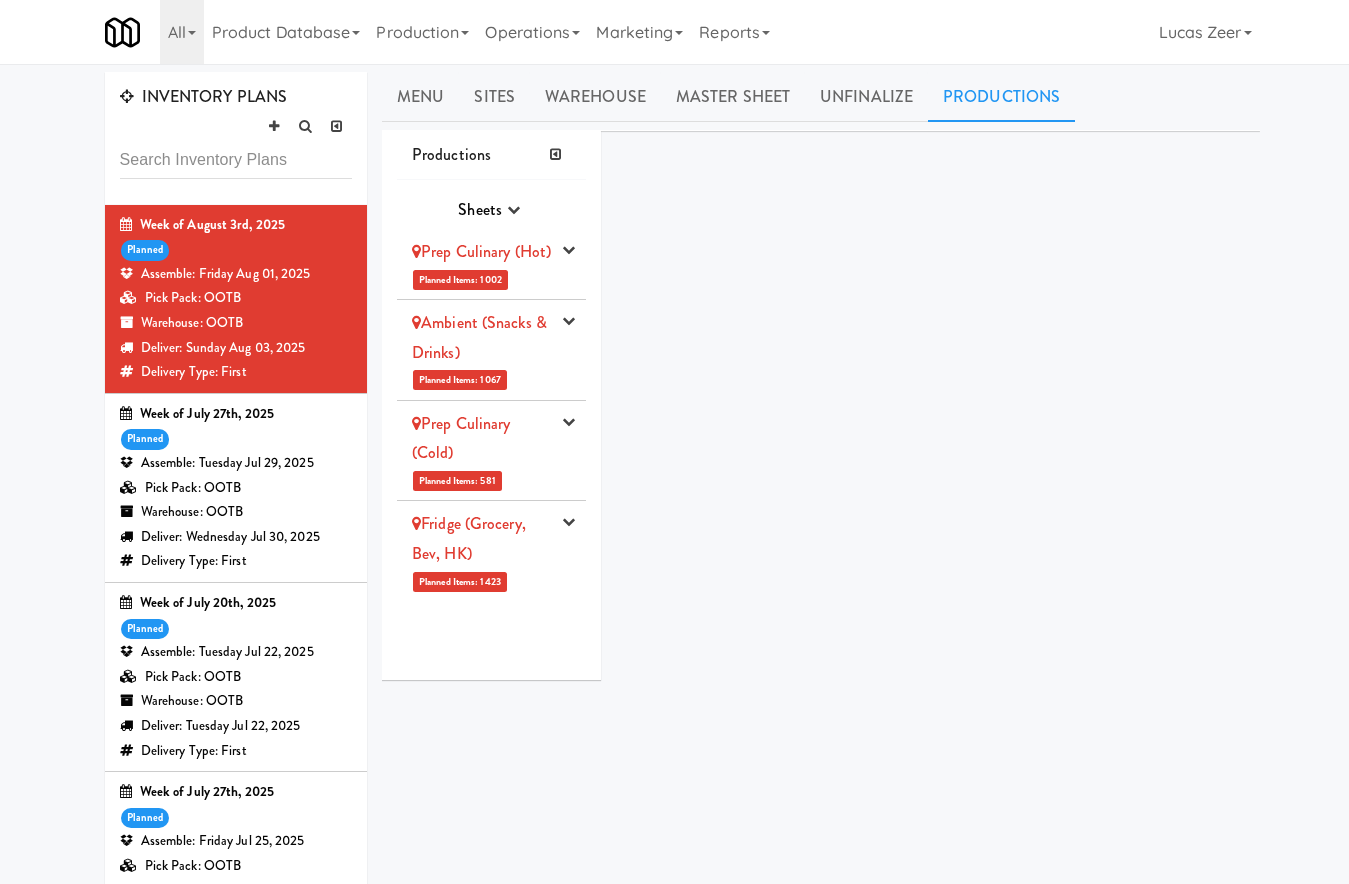scroll, scrollTop: 0, scrollLeft: 0, axis: both 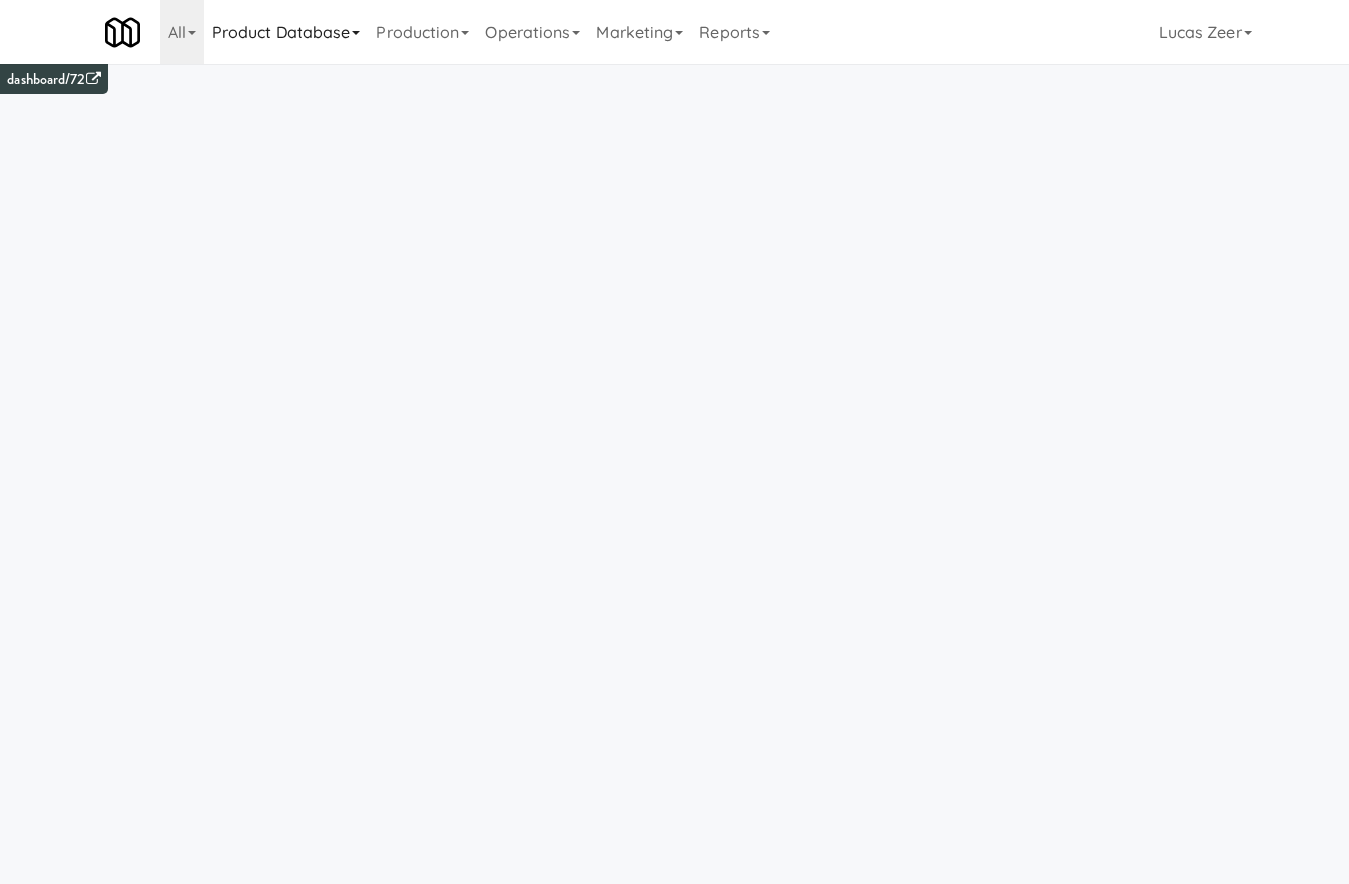 click on "Product Database" at bounding box center (286, 32) 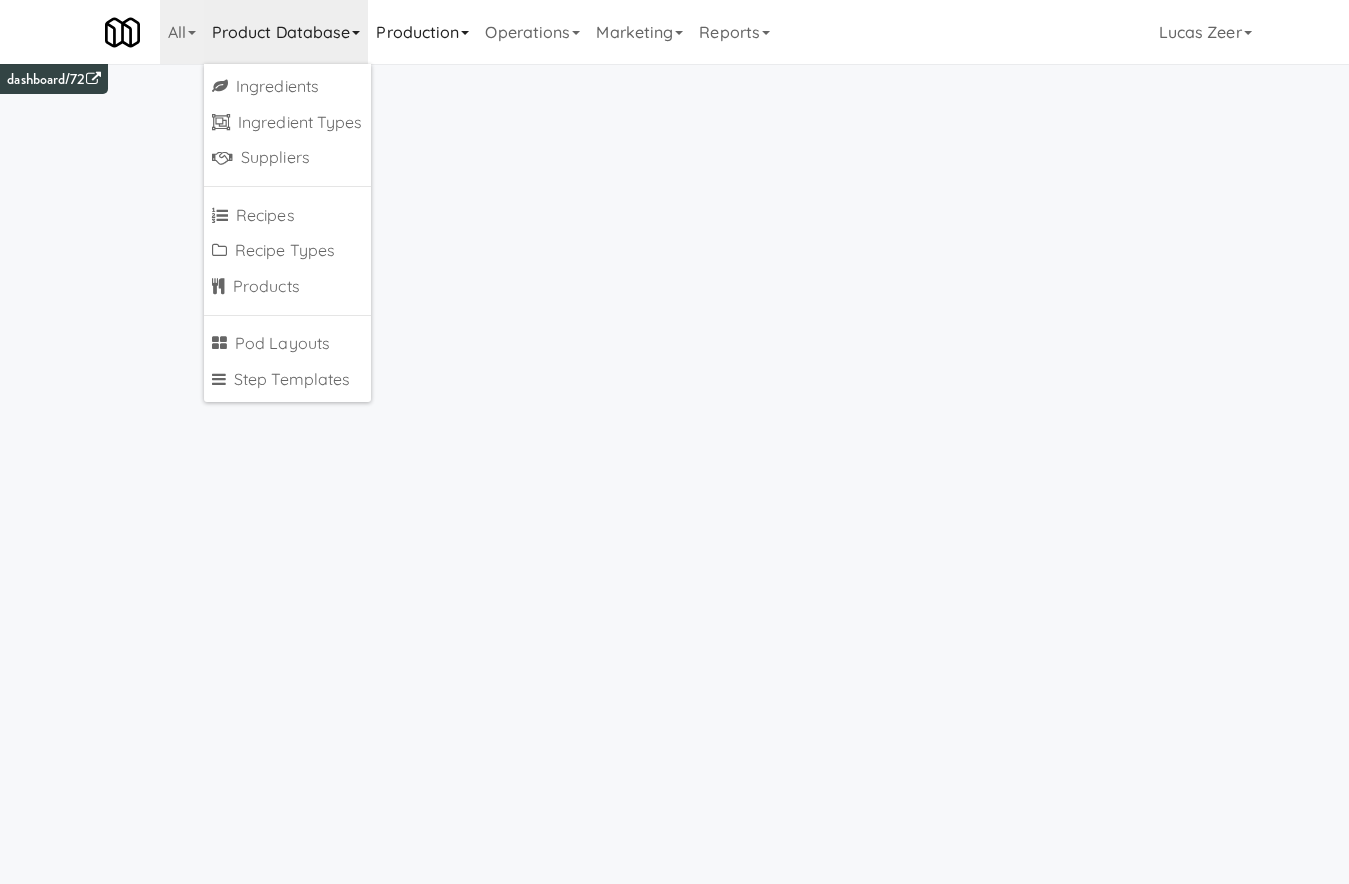 click on "Production" at bounding box center [422, 32] 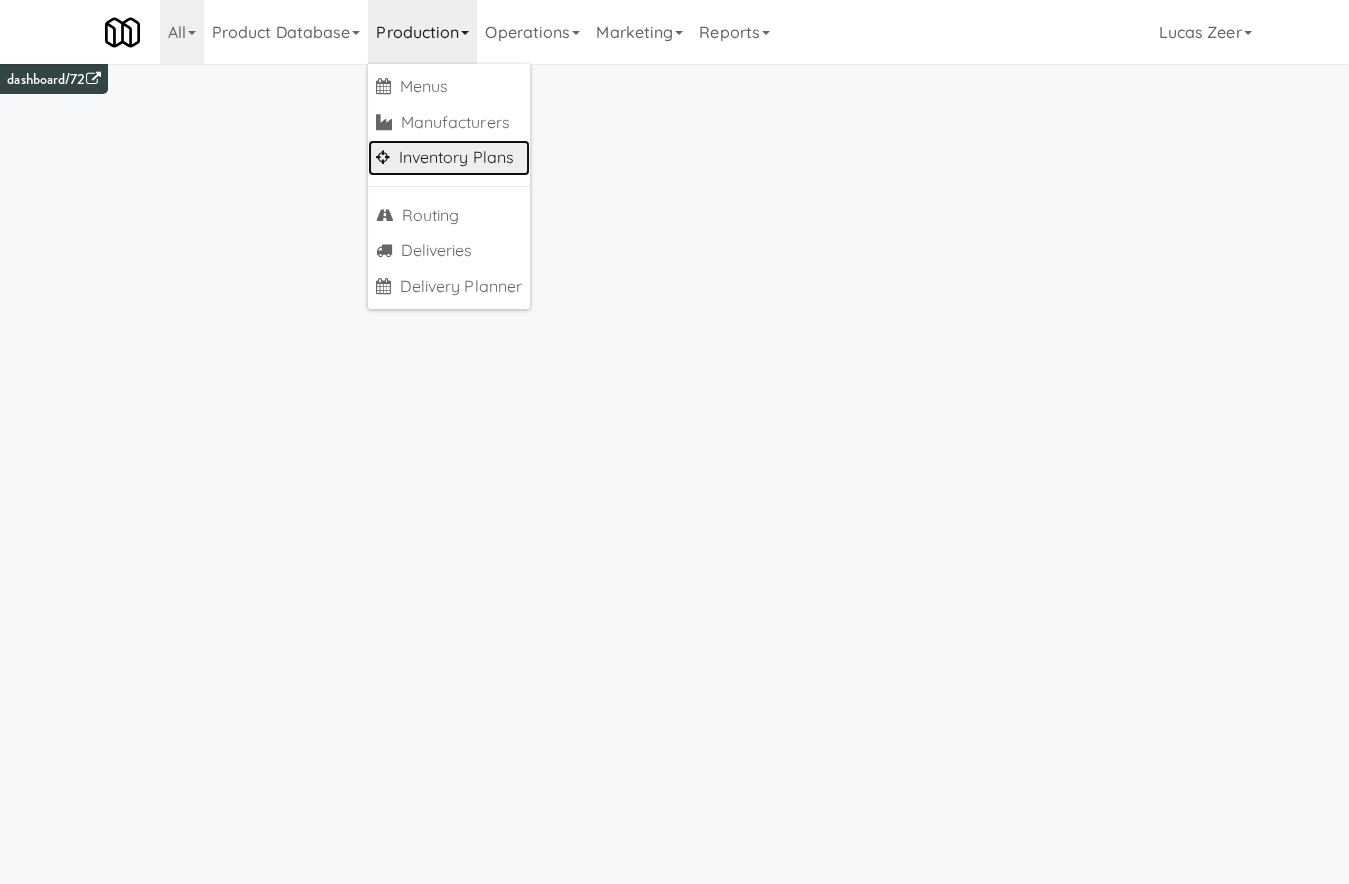click on "Inventory Plans" at bounding box center [449, 158] 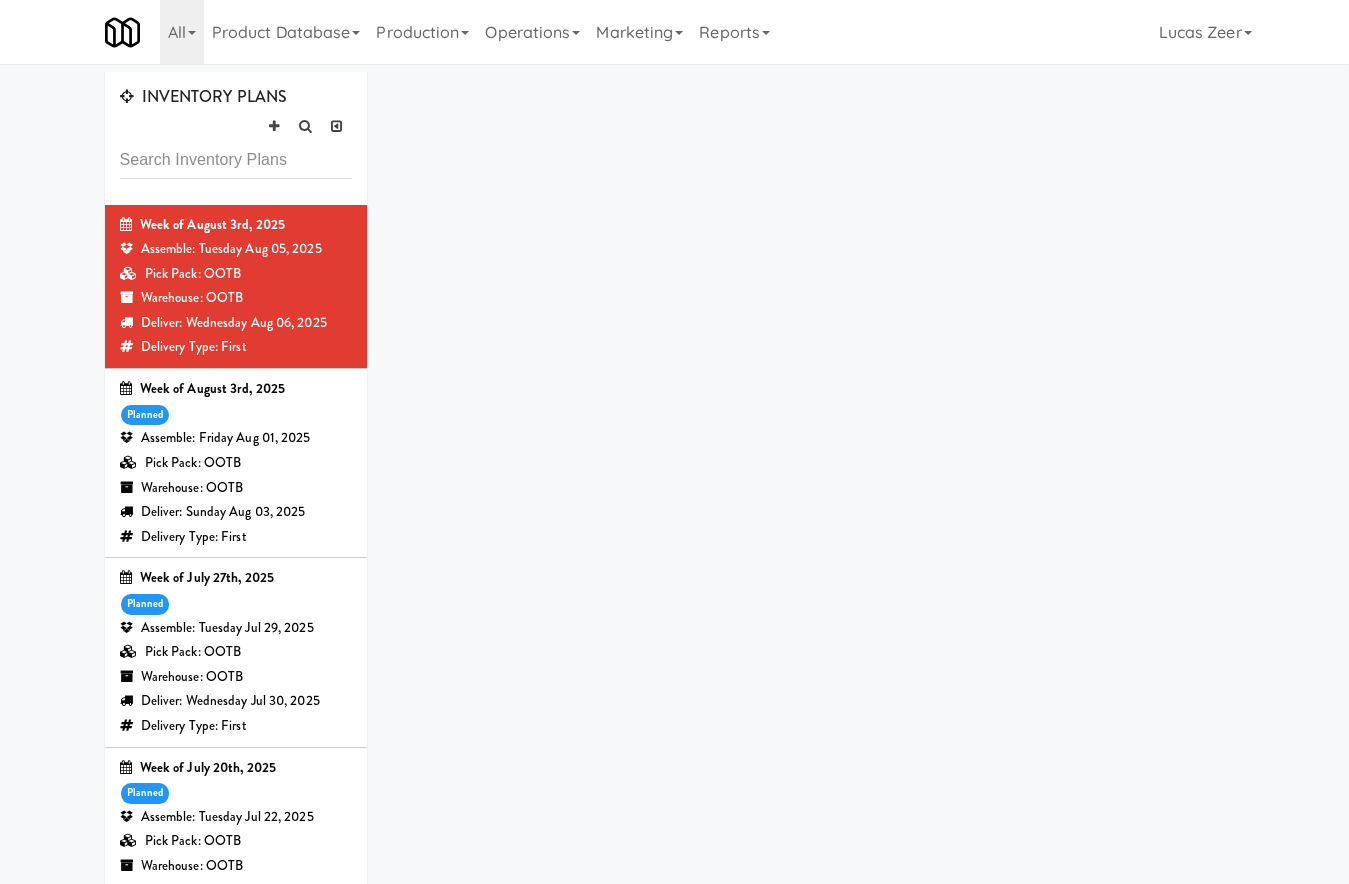 click on "Assemble: Friday Aug 01, 2025" at bounding box center [236, 438] 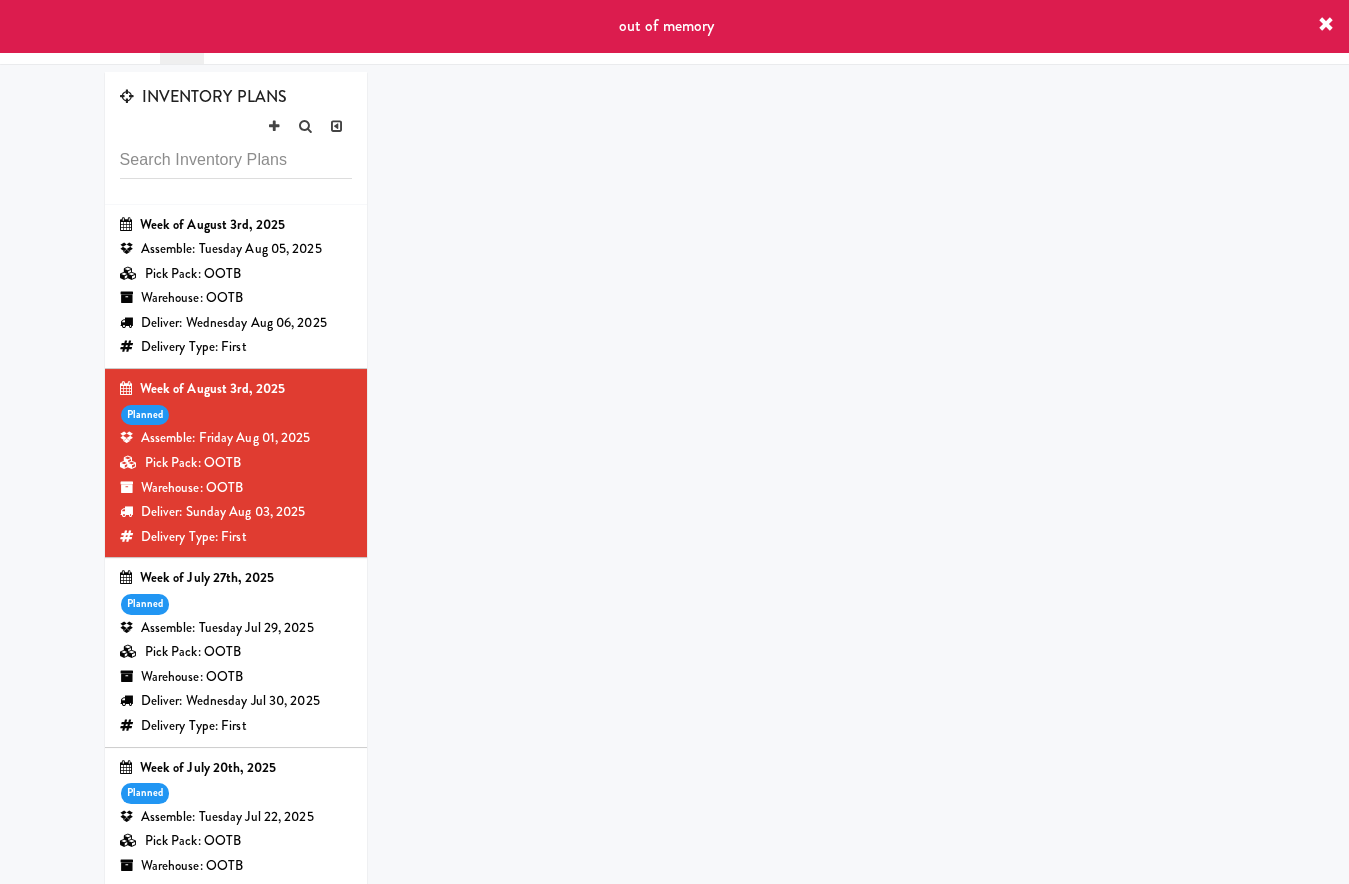 type 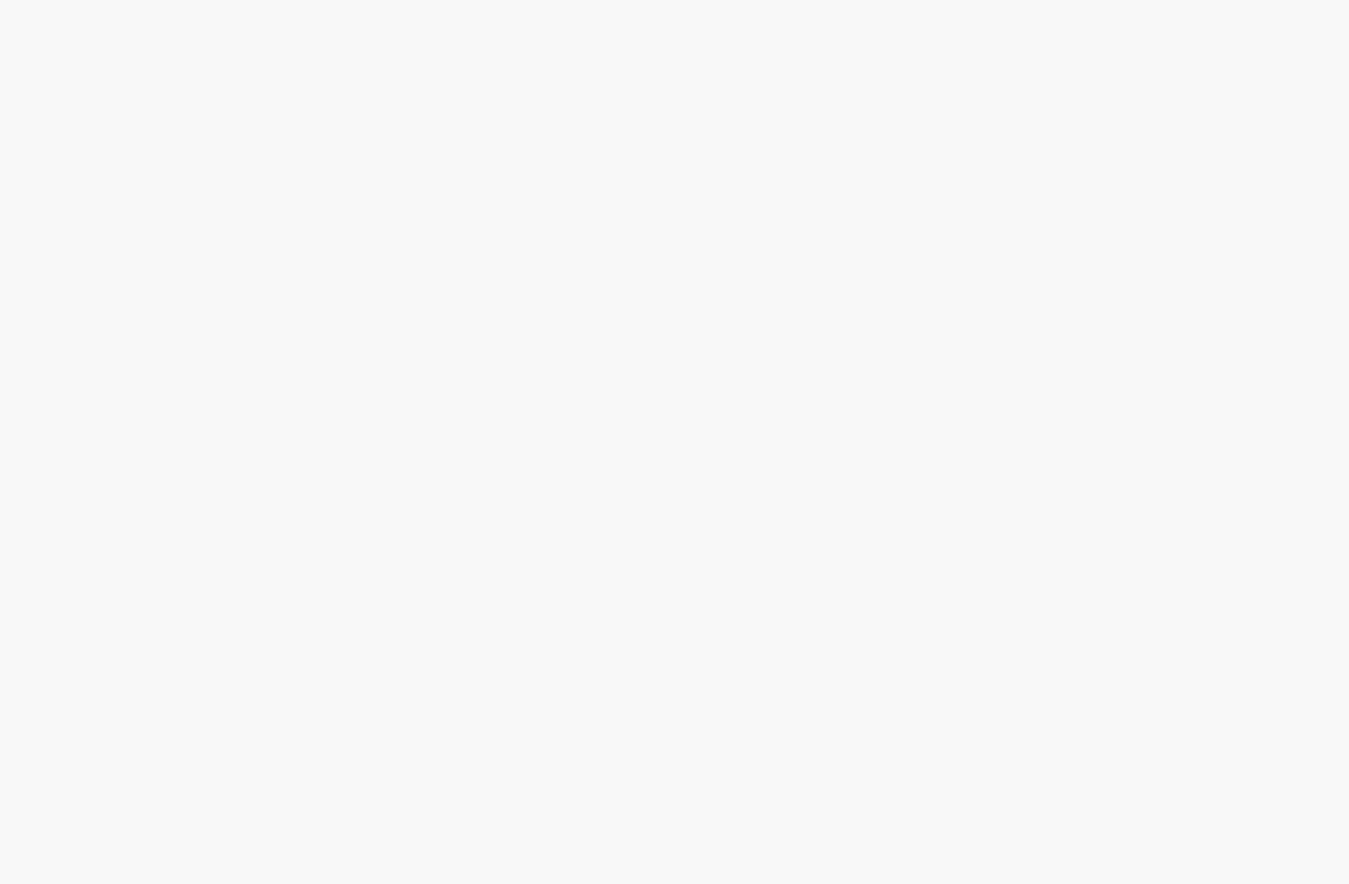 scroll, scrollTop: 0, scrollLeft: 0, axis: both 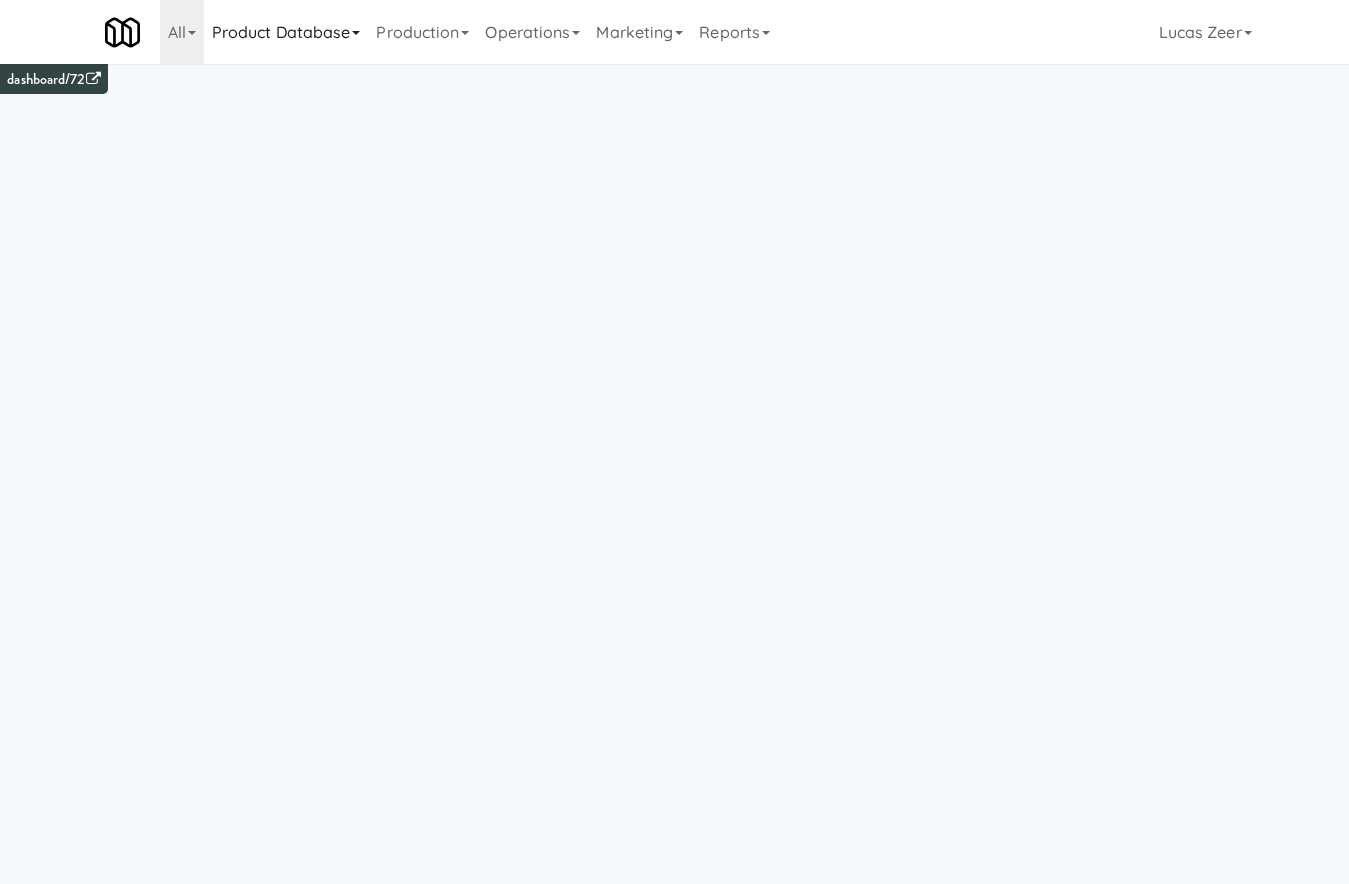 click on "Product Database" at bounding box center [286, 32] 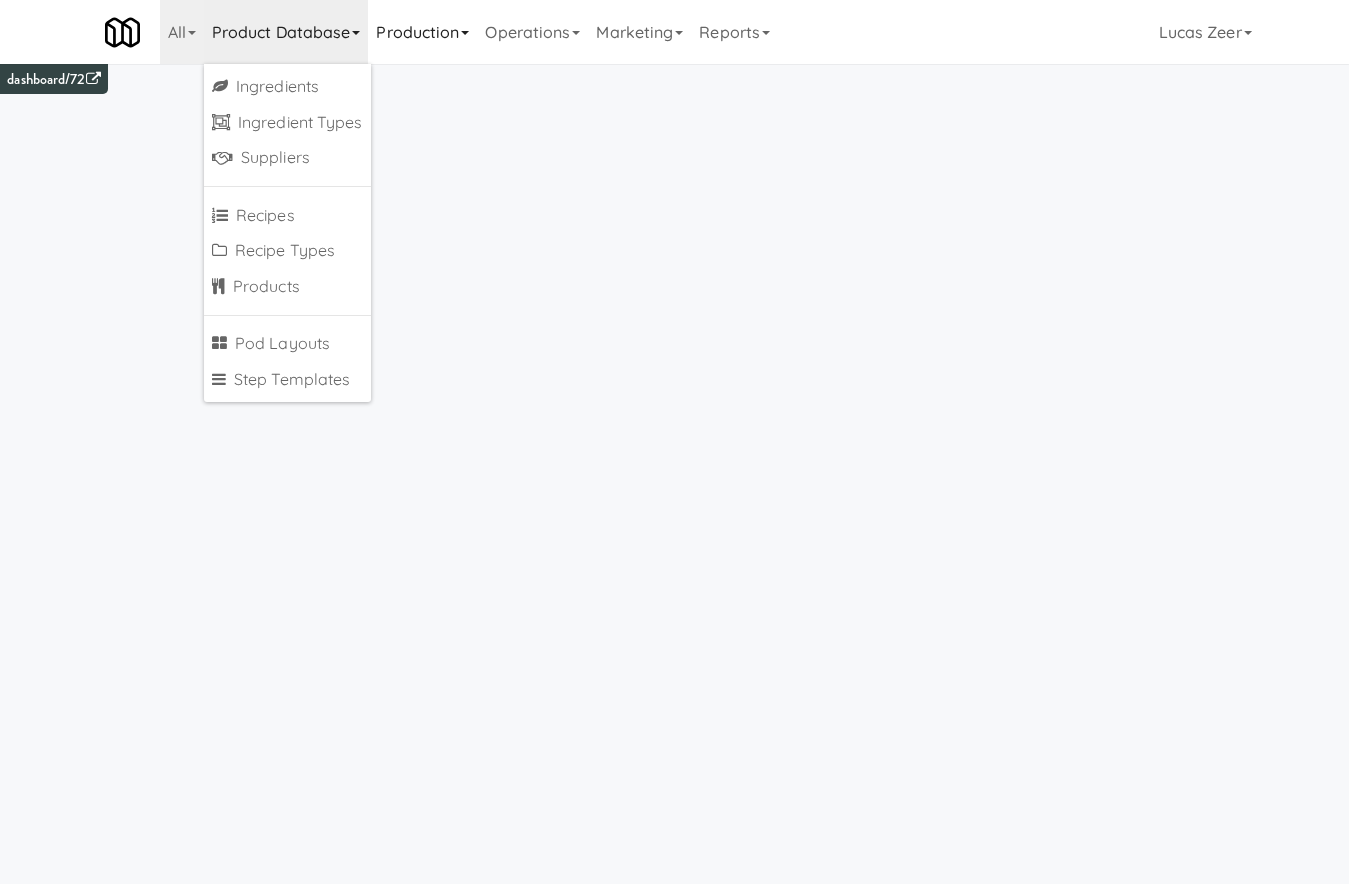 click on "Production" at bounding box center (422, 32) 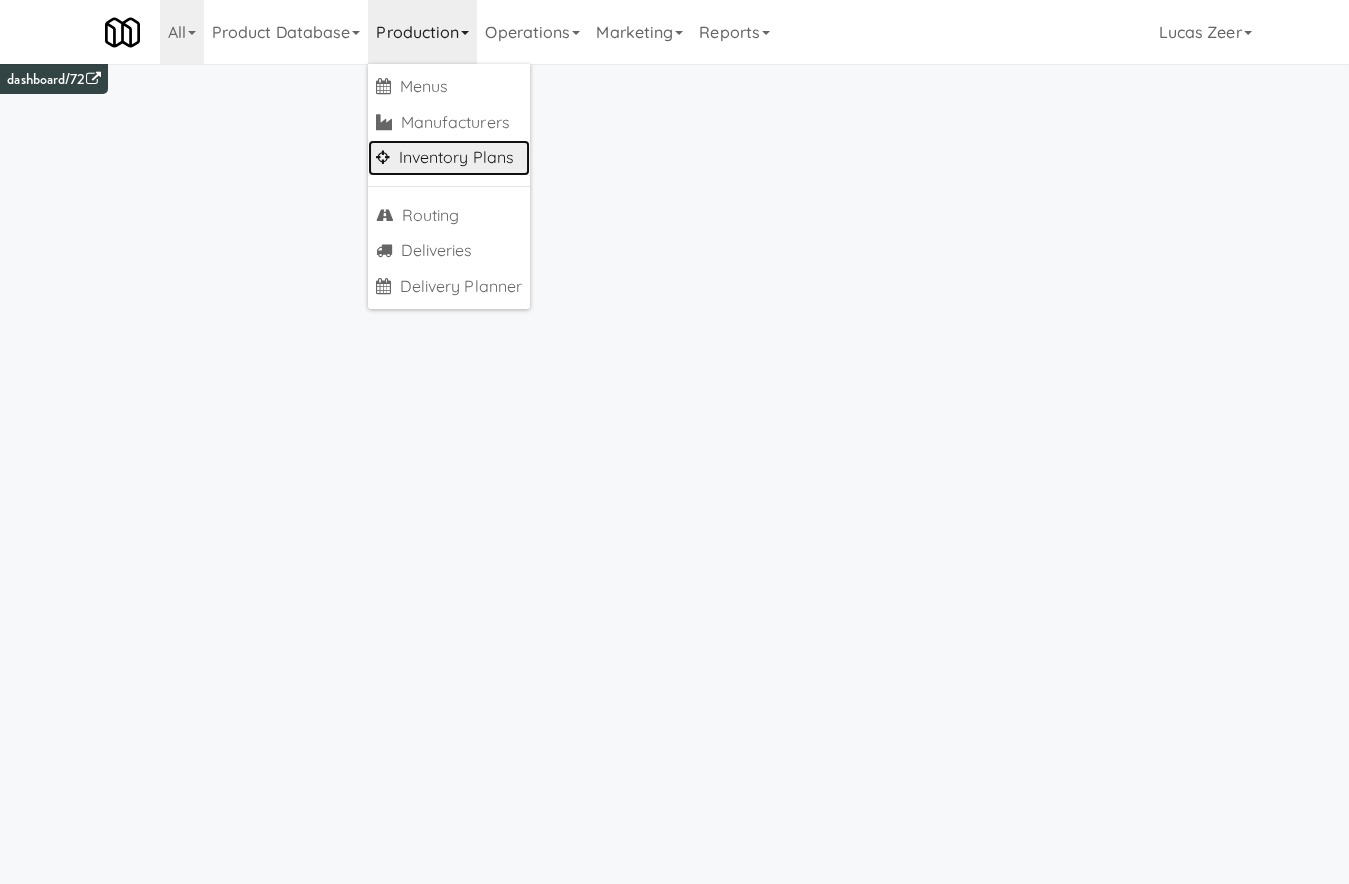 click on "Inventory Plans" at bounding box center (449, 158) 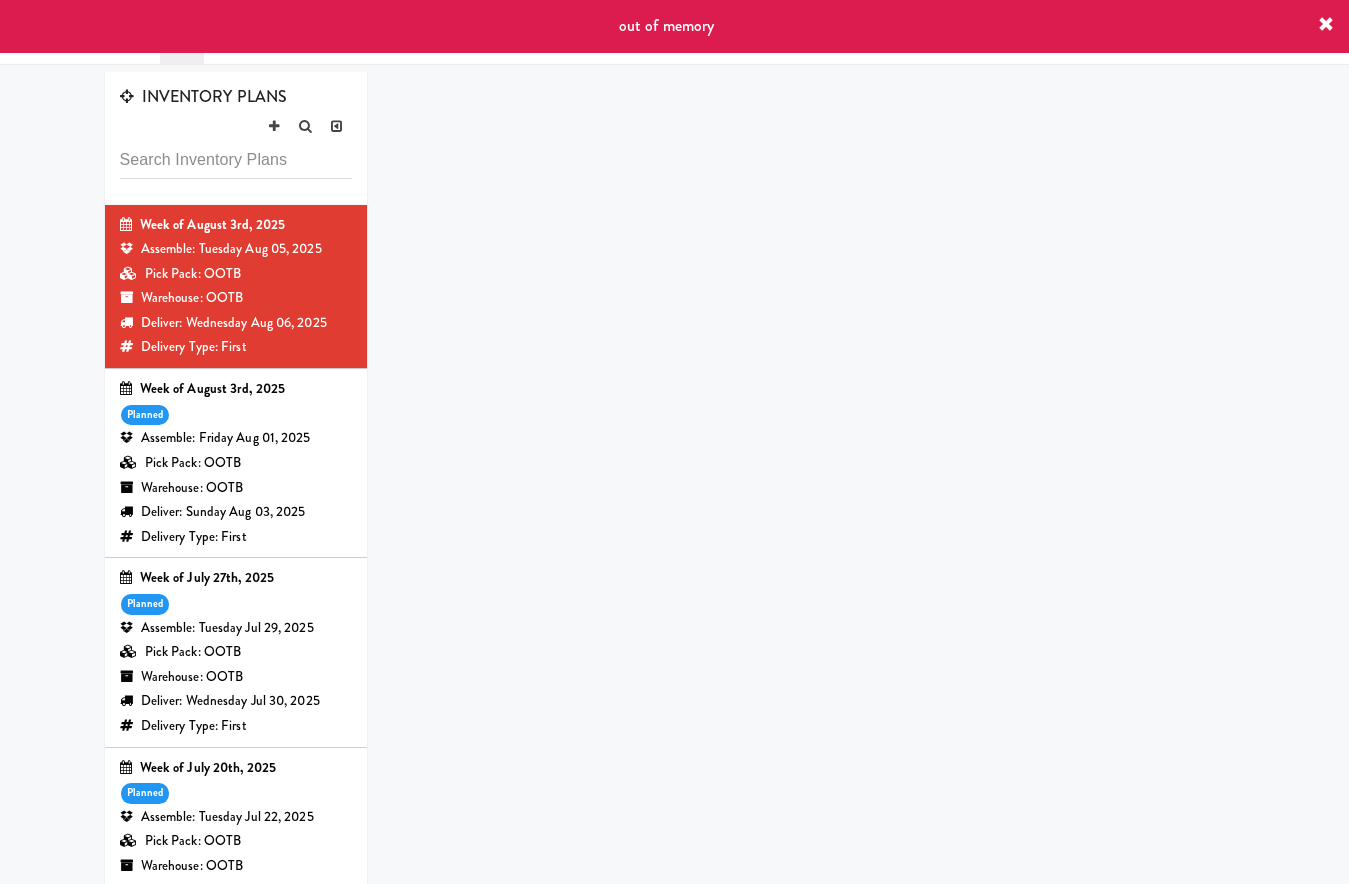 click on "Pick Pack: OOTB" at bounding box center [236, 463] 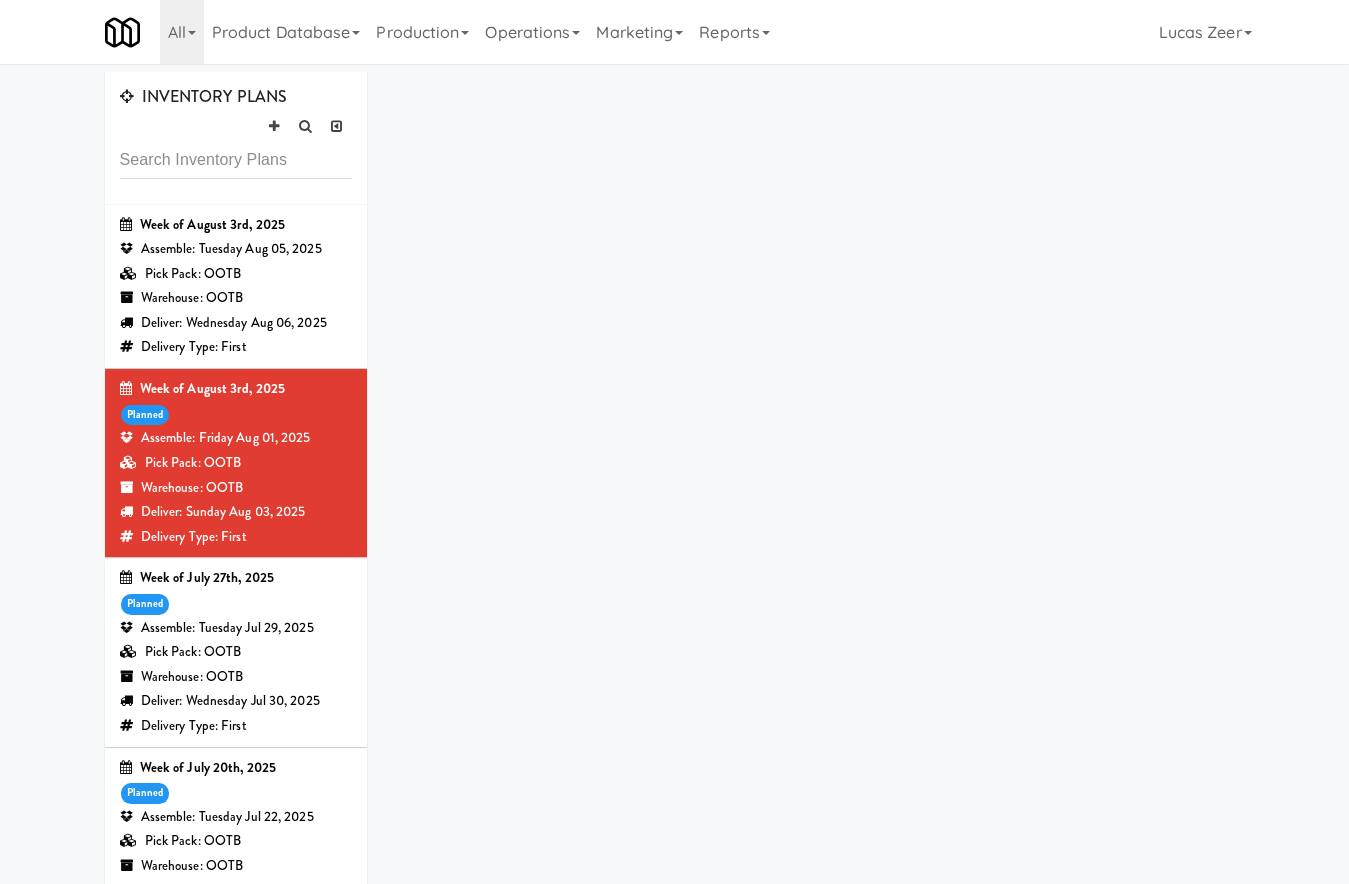 type 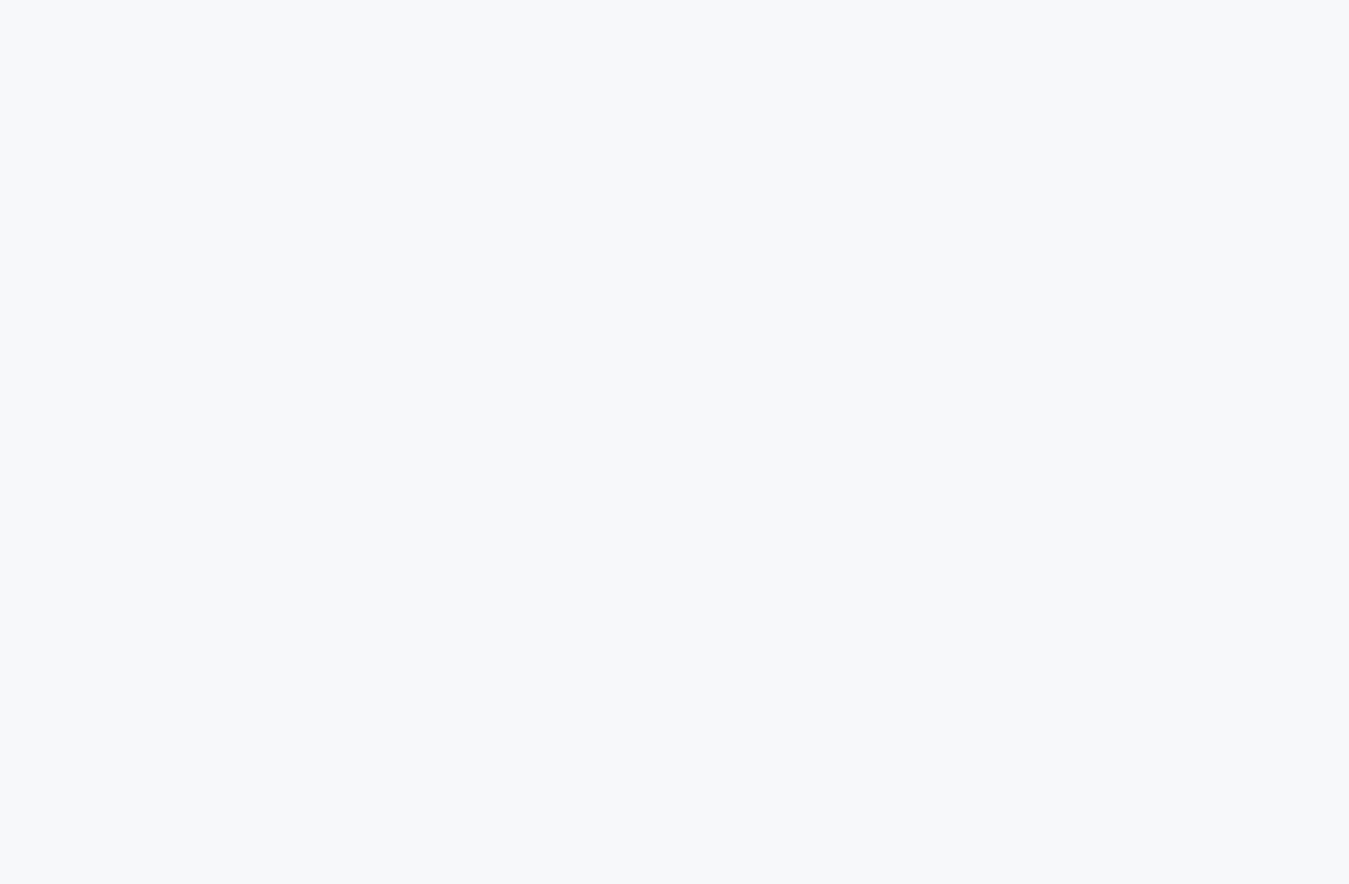 scroll, scrollTop: 0, scrollLeft: 0, axis: both 